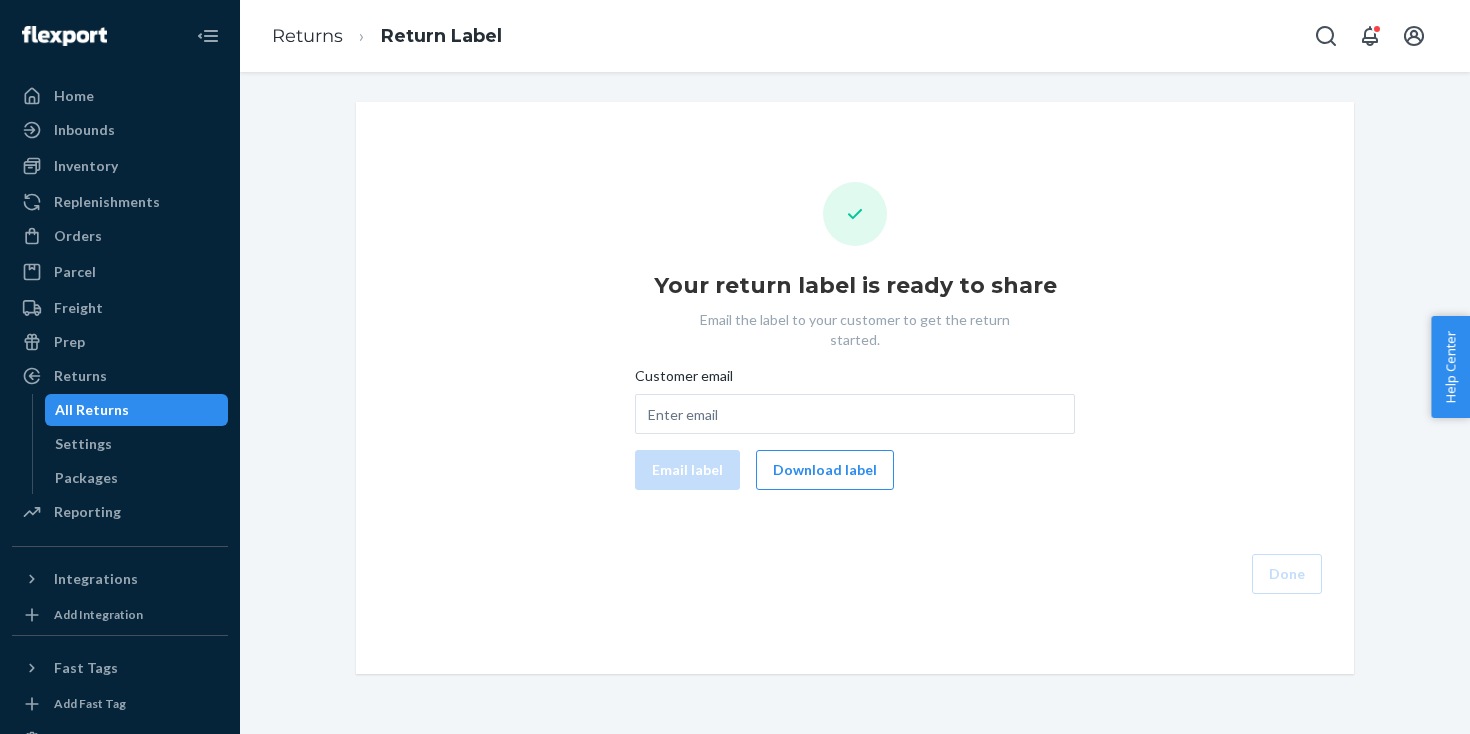 scroll, scrollTop: 0, scrollLeft: 0, axis: both 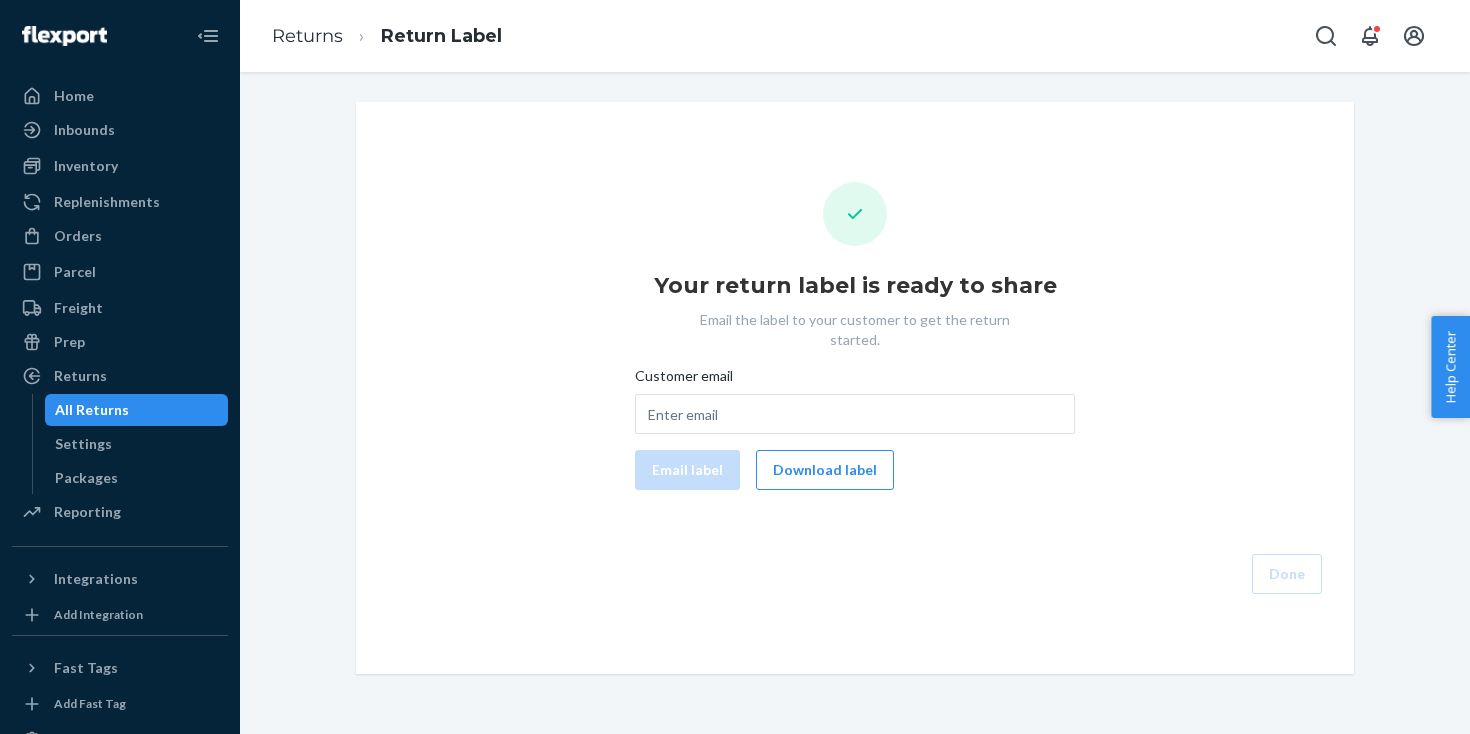 click on "All Returns" at bounding box center (137, 410) 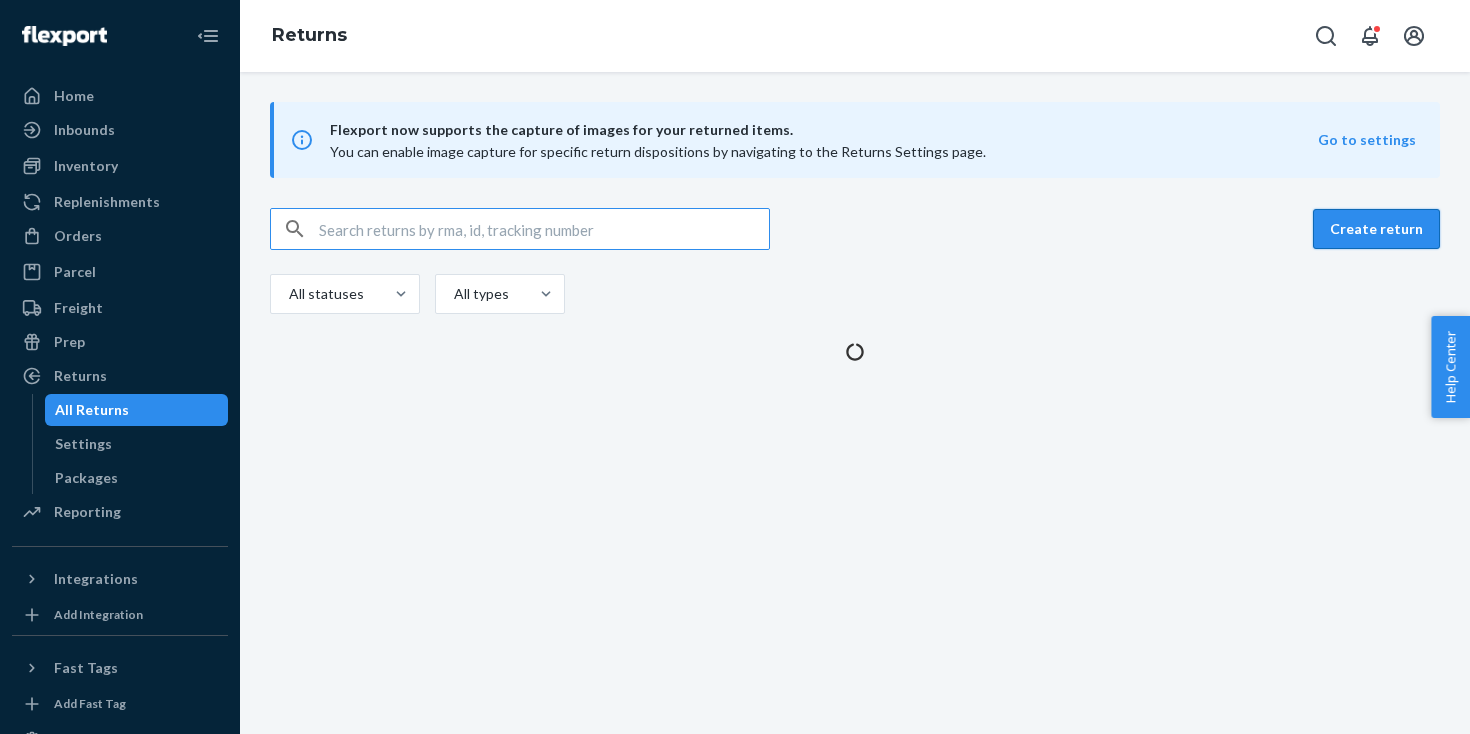 click on "Create return" at bounding box center [1376, 229] 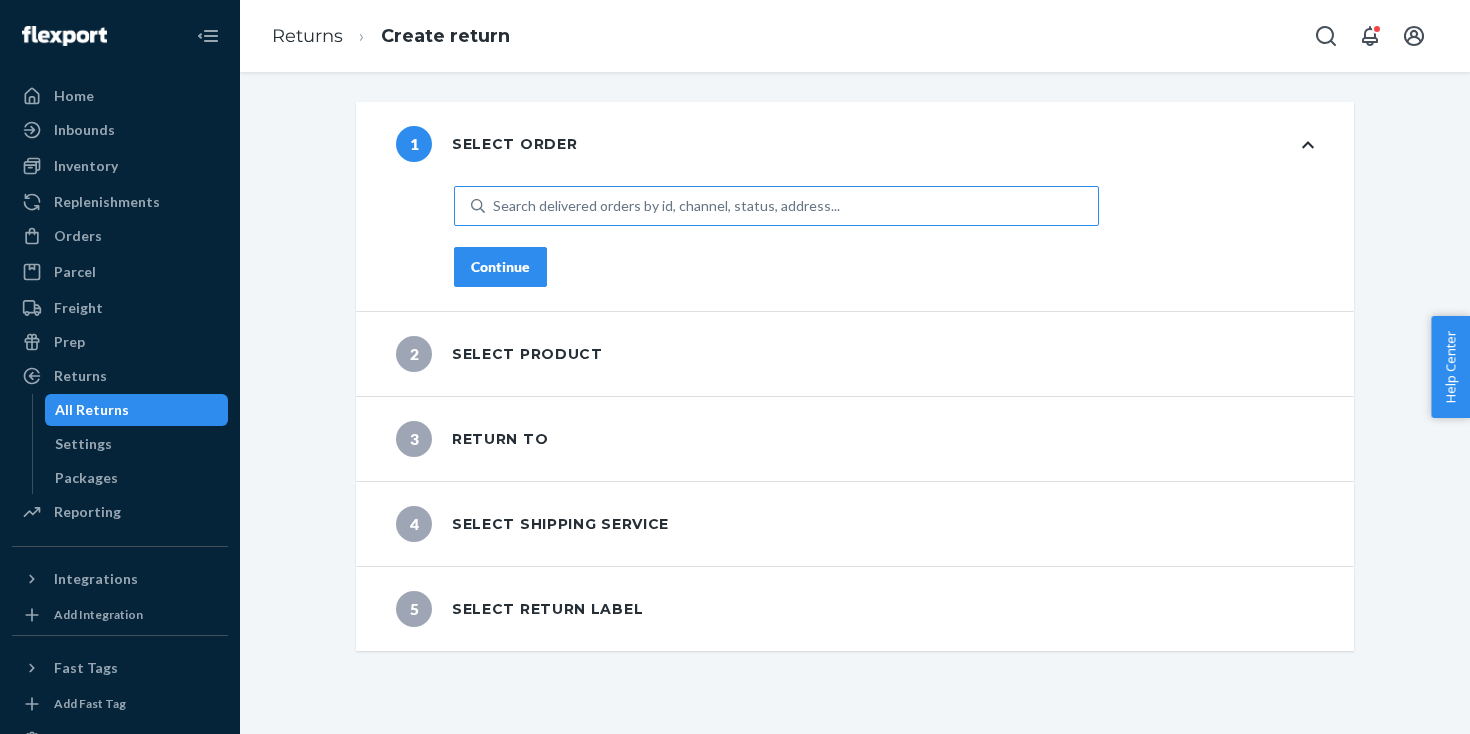 click on "Search delivered orders by id, channel, status, address..." at bounding box center (666, 206) 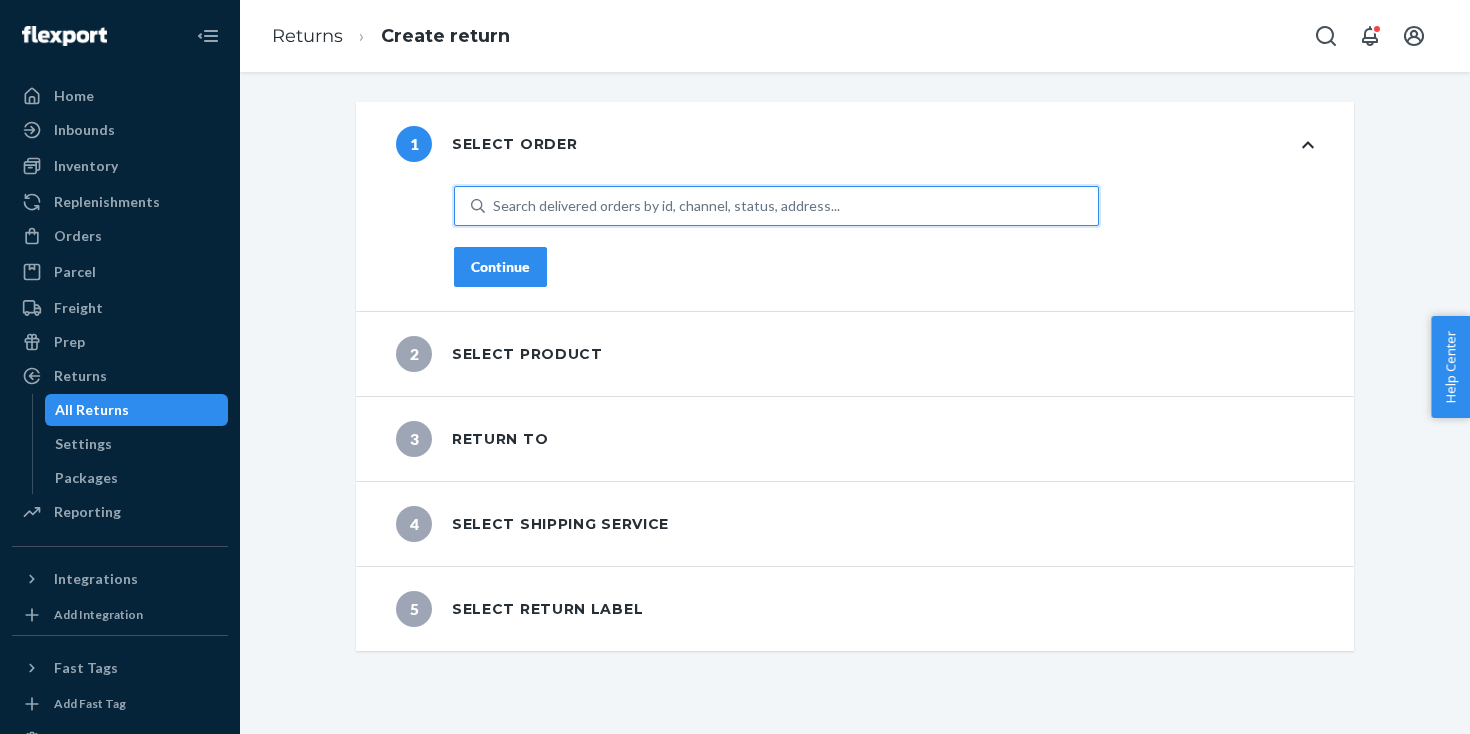 paste on "PD1039600" 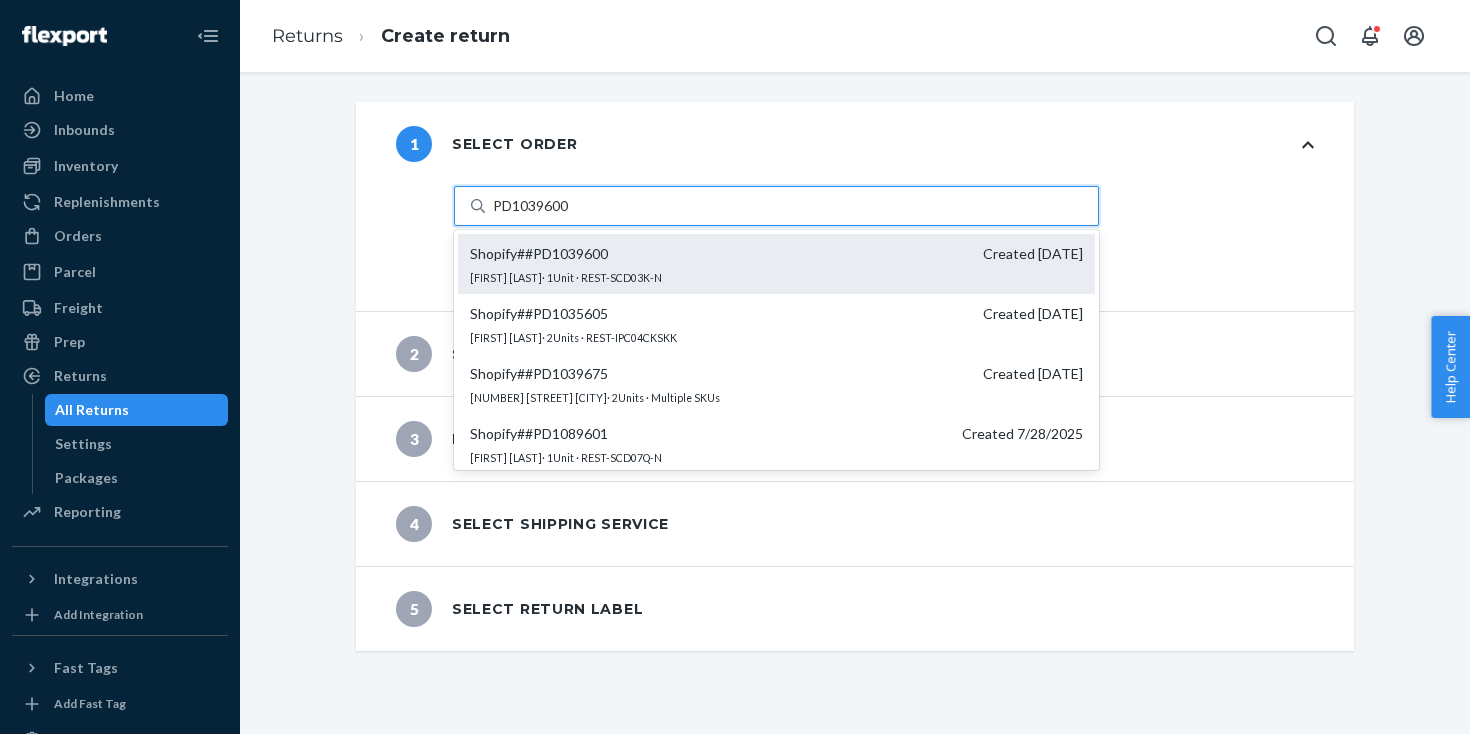 click on "Shopify  # #PD1039600" at bounding box center [539, 254] 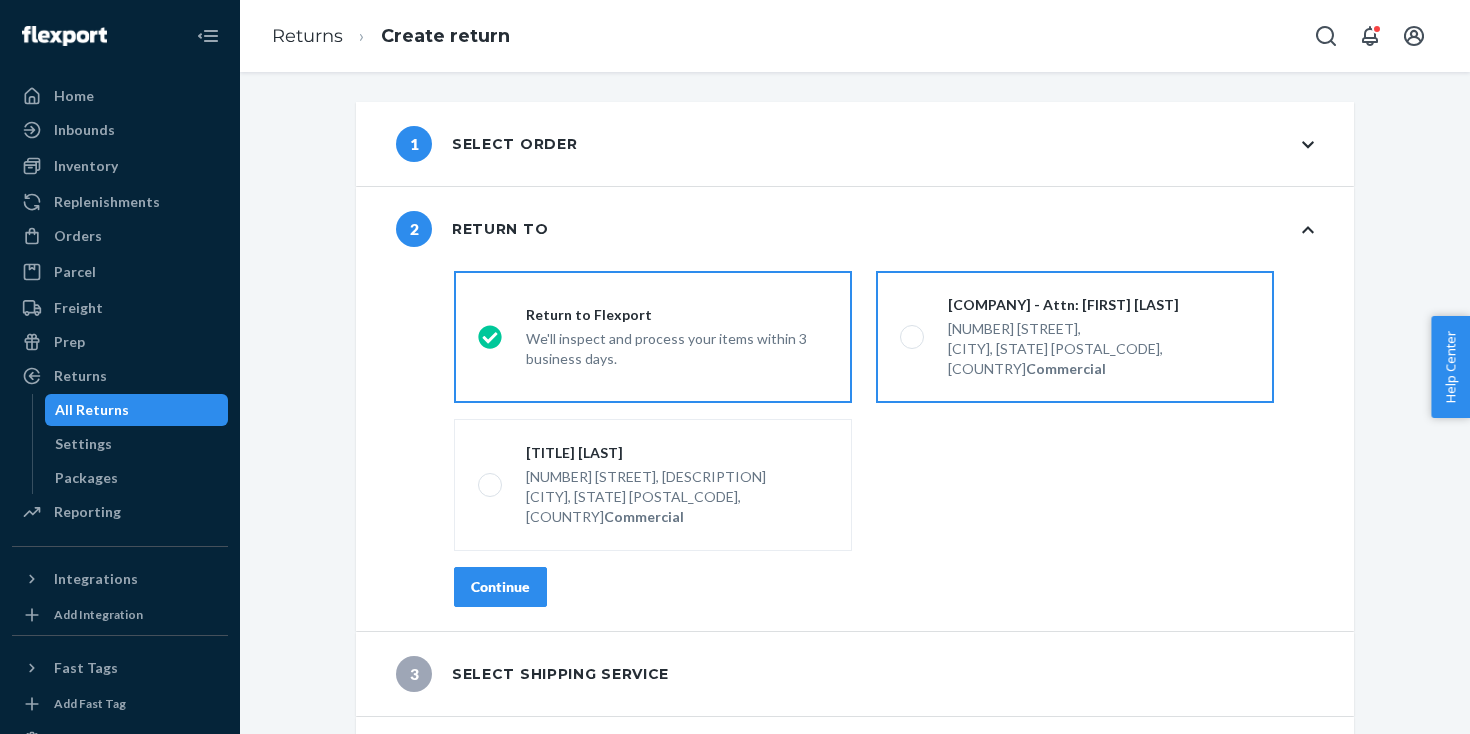 click on "[NUMBER] [STREET]," at bounding box center (1099, 329) 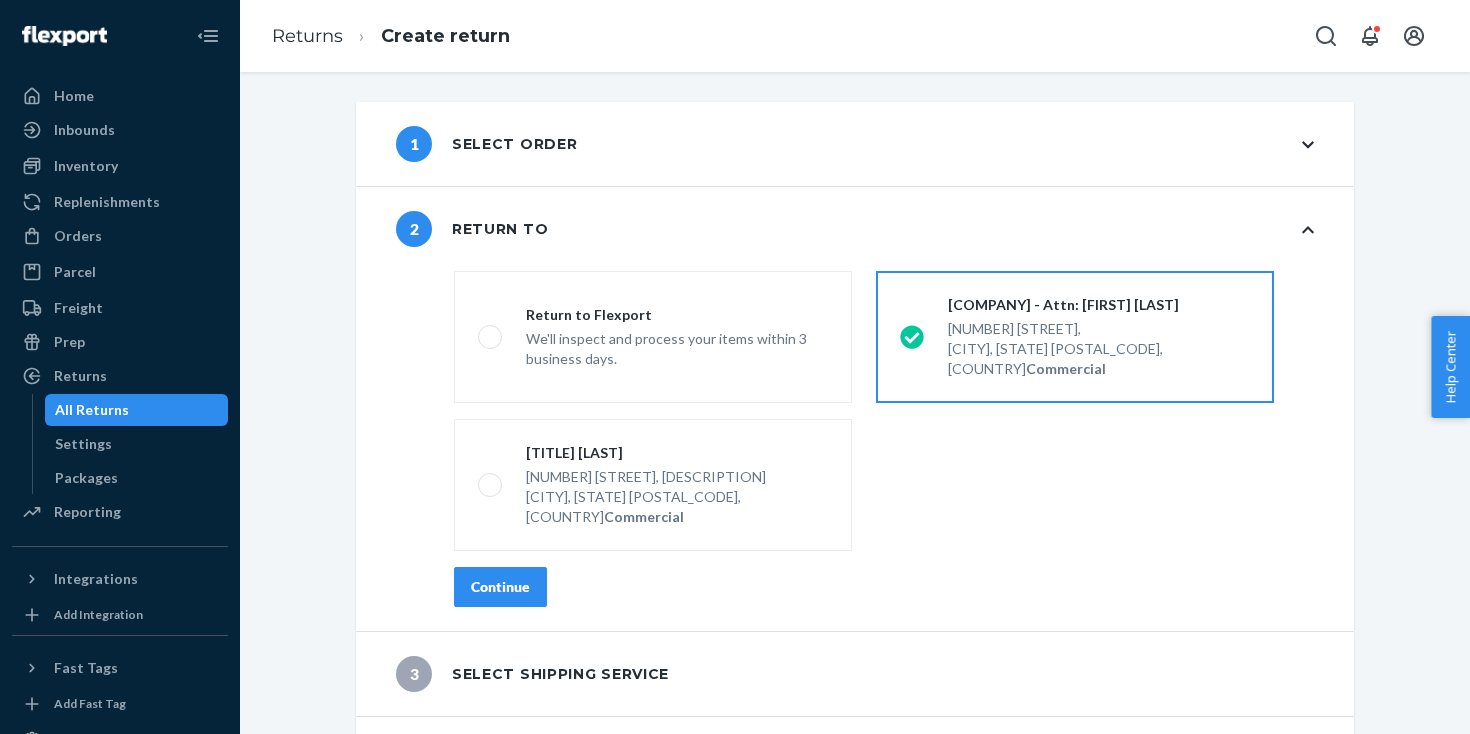 click on "Continue" at bounding box center (500, 587) 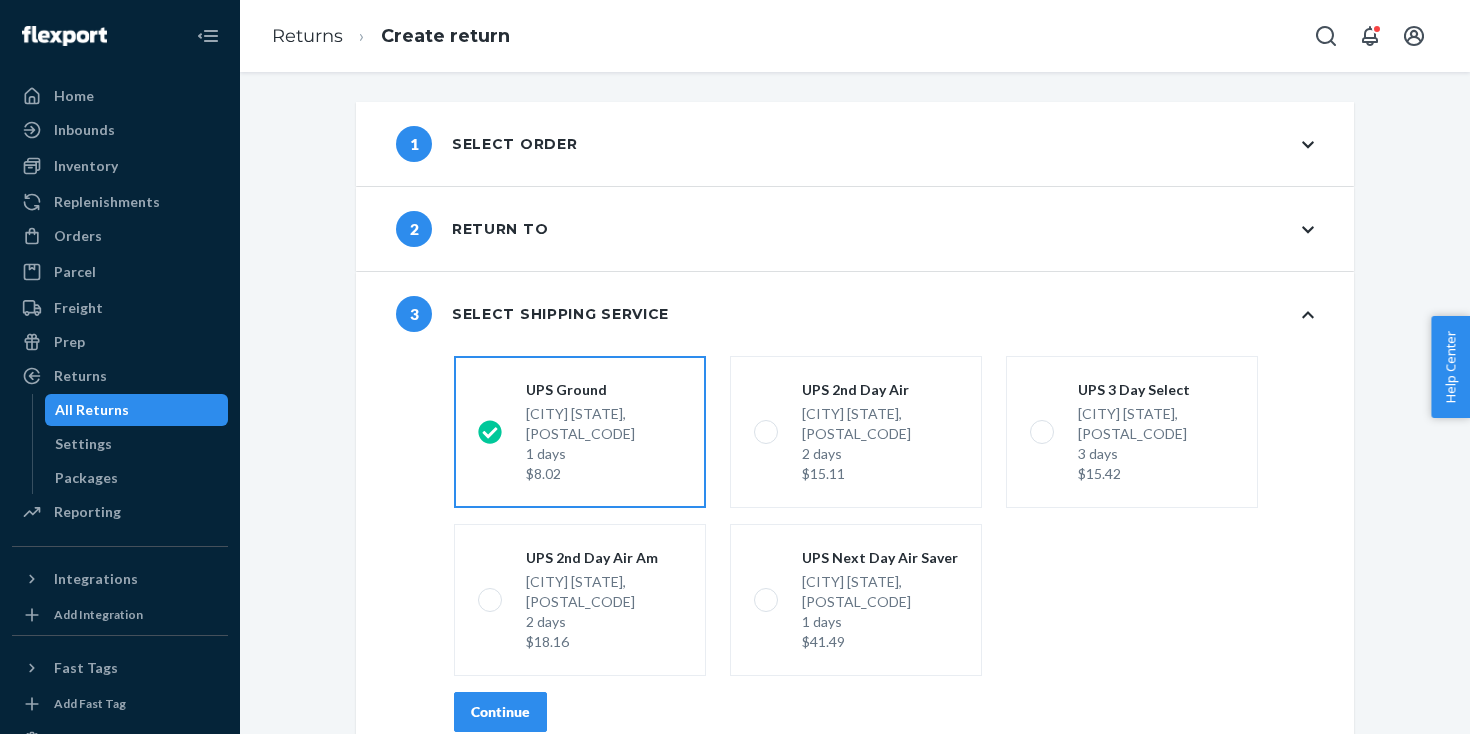 click on "Continue" at bounding box center (500, 712) 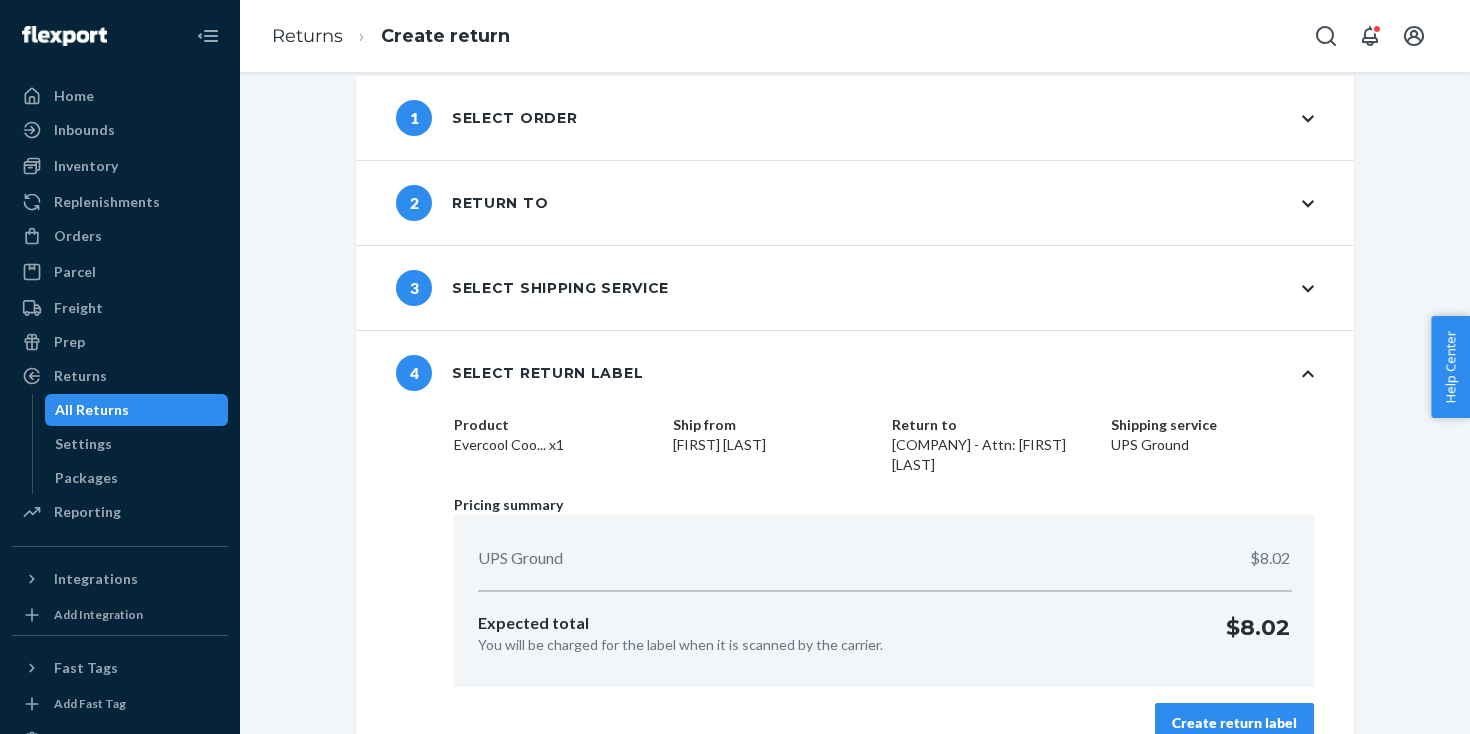 scroll, scrollTop: 58, scrollLeft: 0, axis: vertical 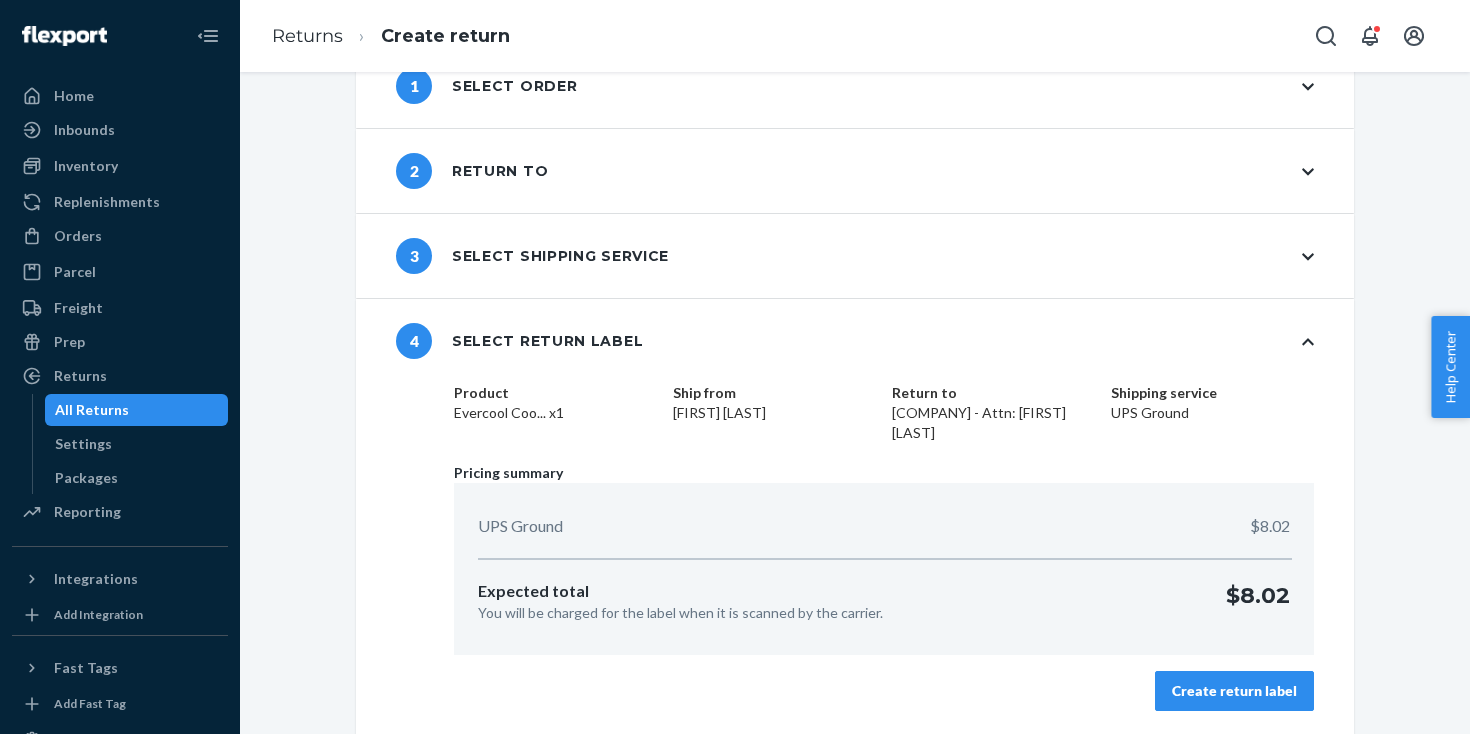 click on "Create return label" at bounding box center (1234, 691) 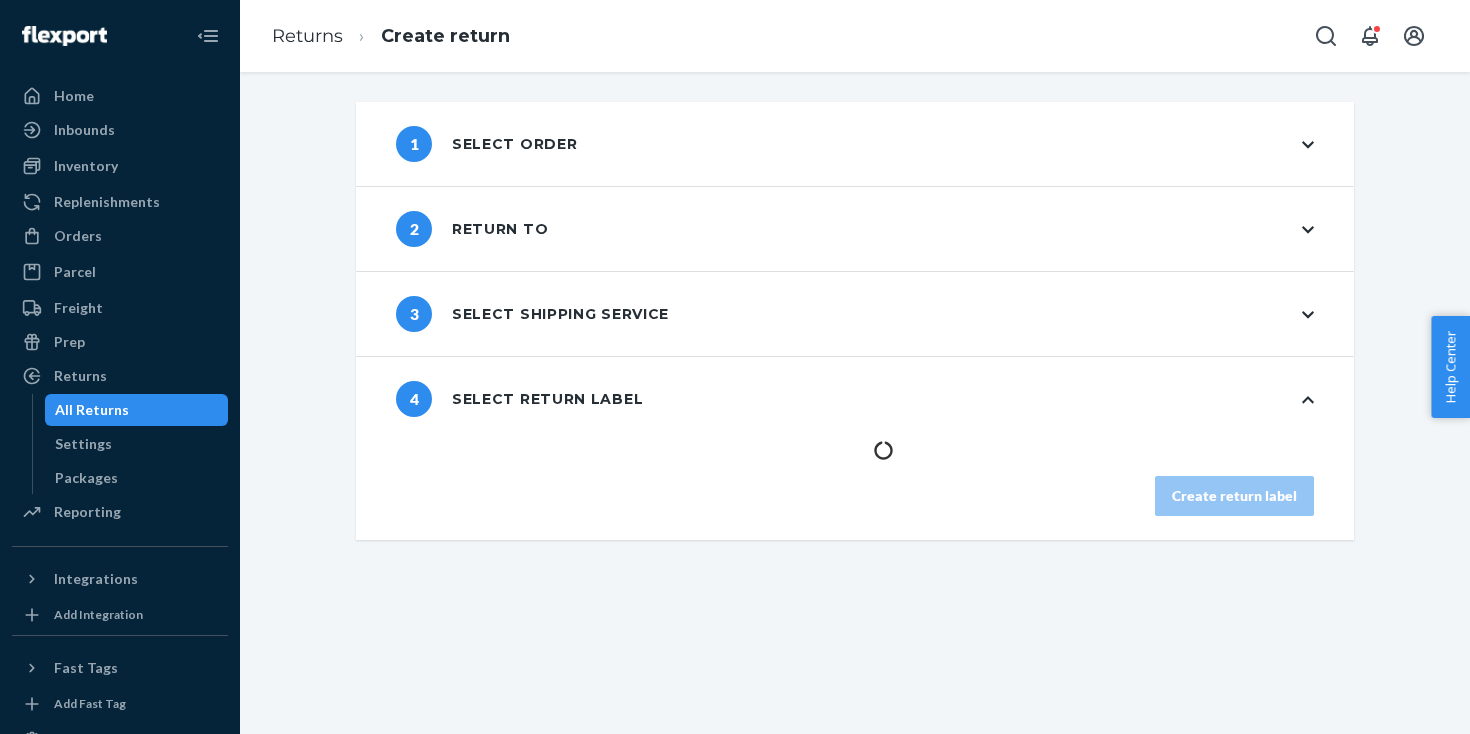 scroll, scrollTop: 0, scrollLeft: 0, axis: both 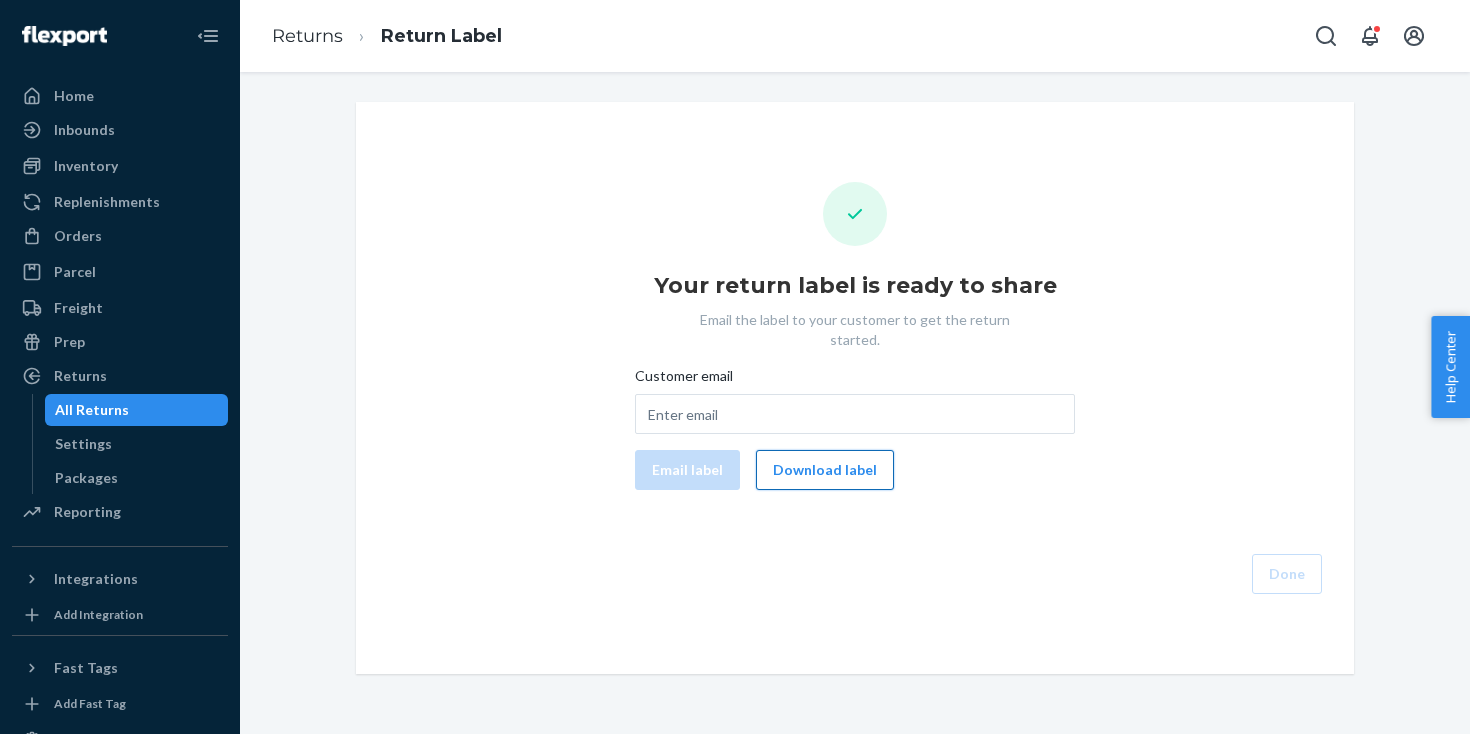 click on "Download label" at bounding box center [825, 470] 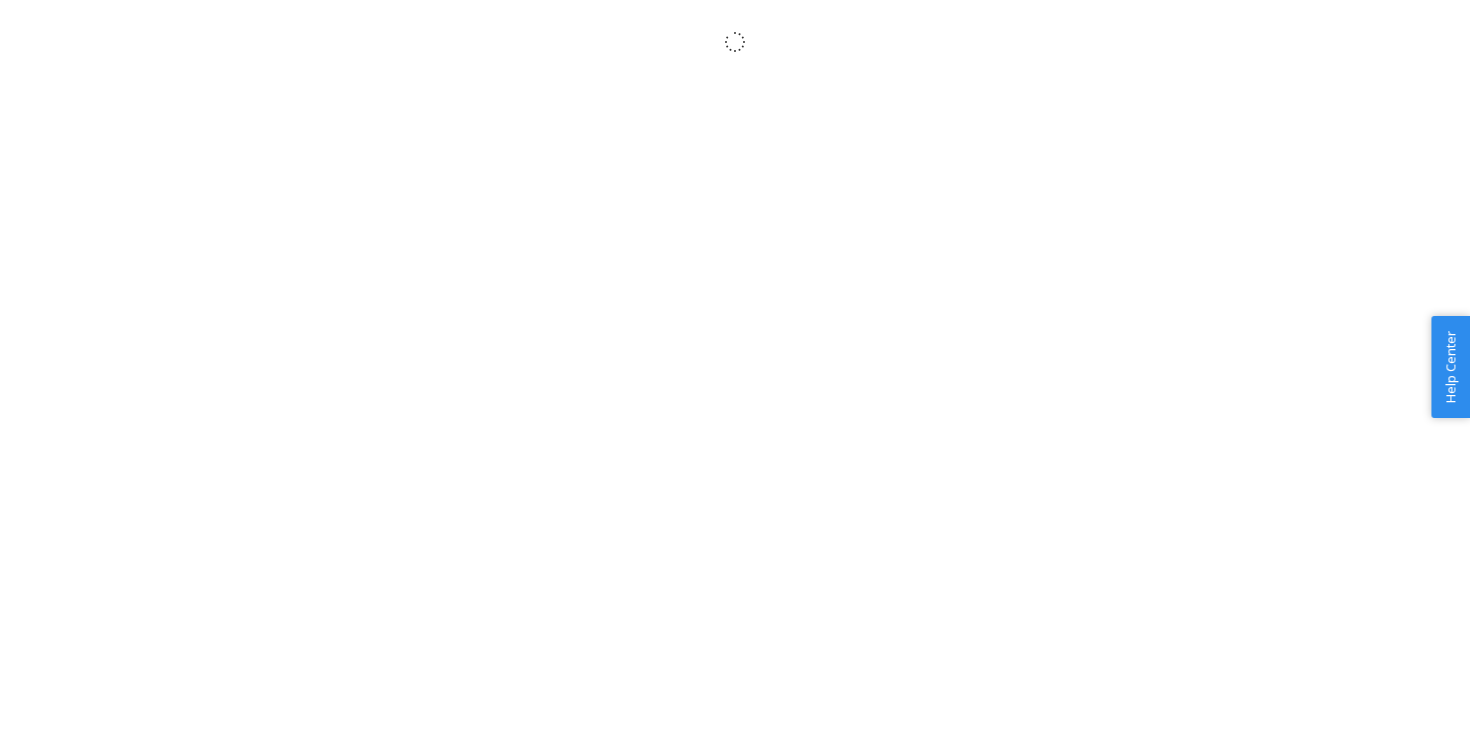 scroll, scrollTop: 0, scrollLeft: 0, axis: both 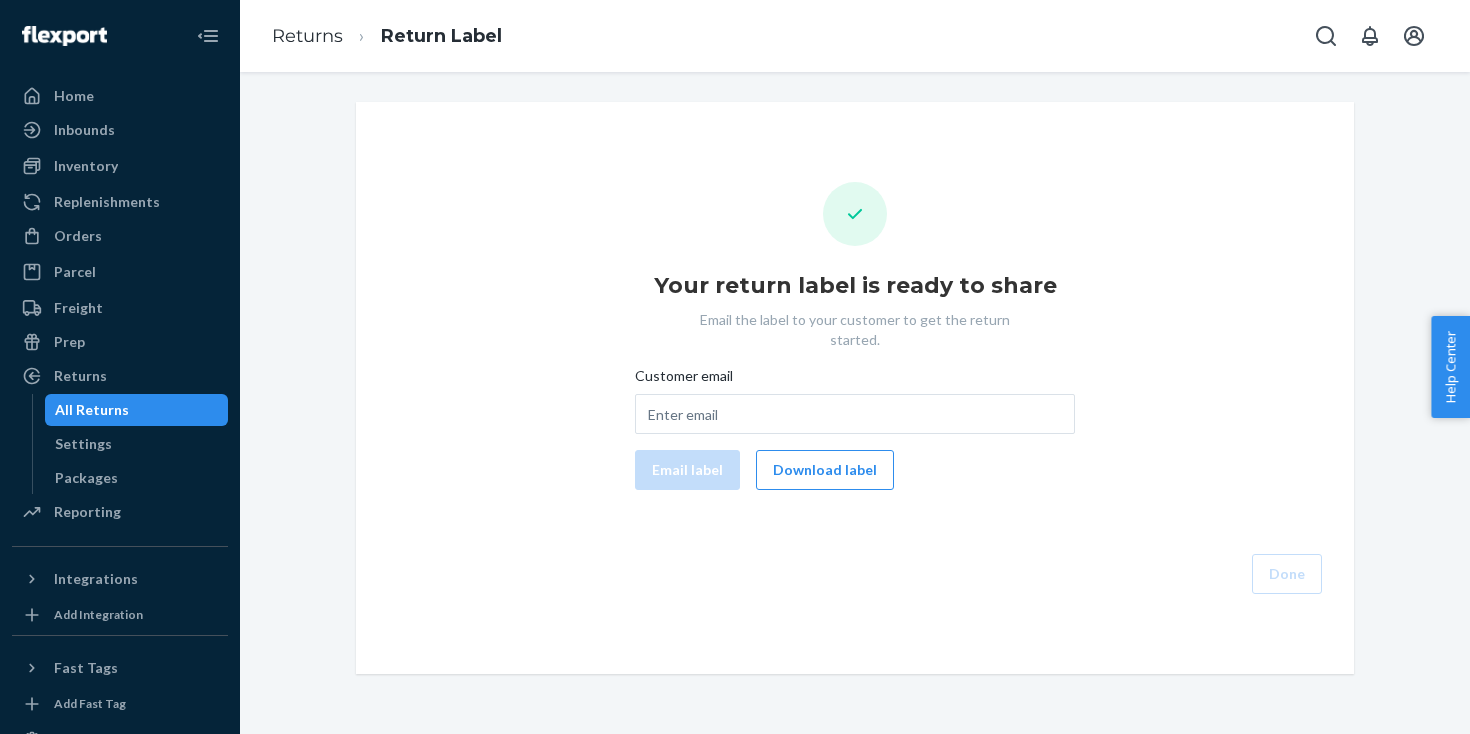 click on "All Returns" at bounding box center [137, 410] 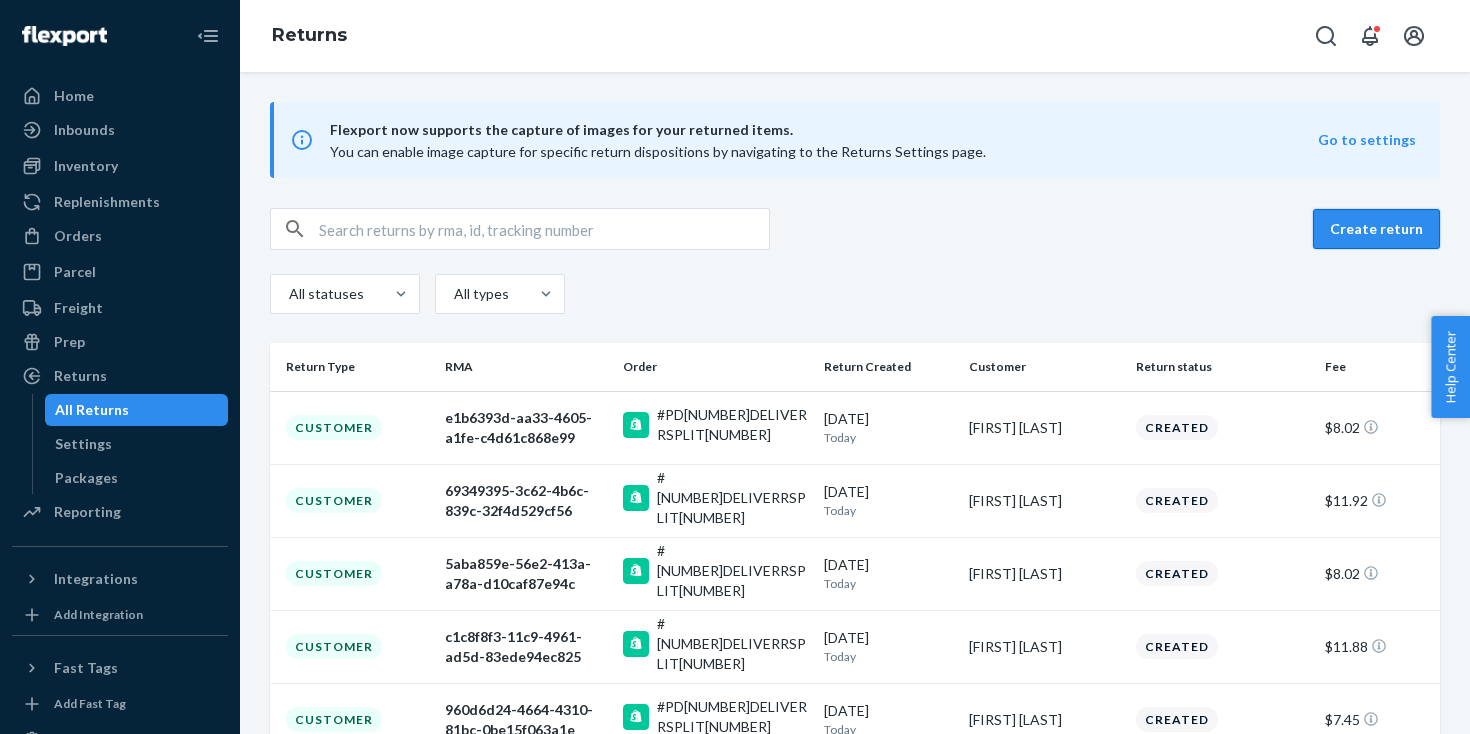 click on "Create return" at bounding box center (1376, 229) 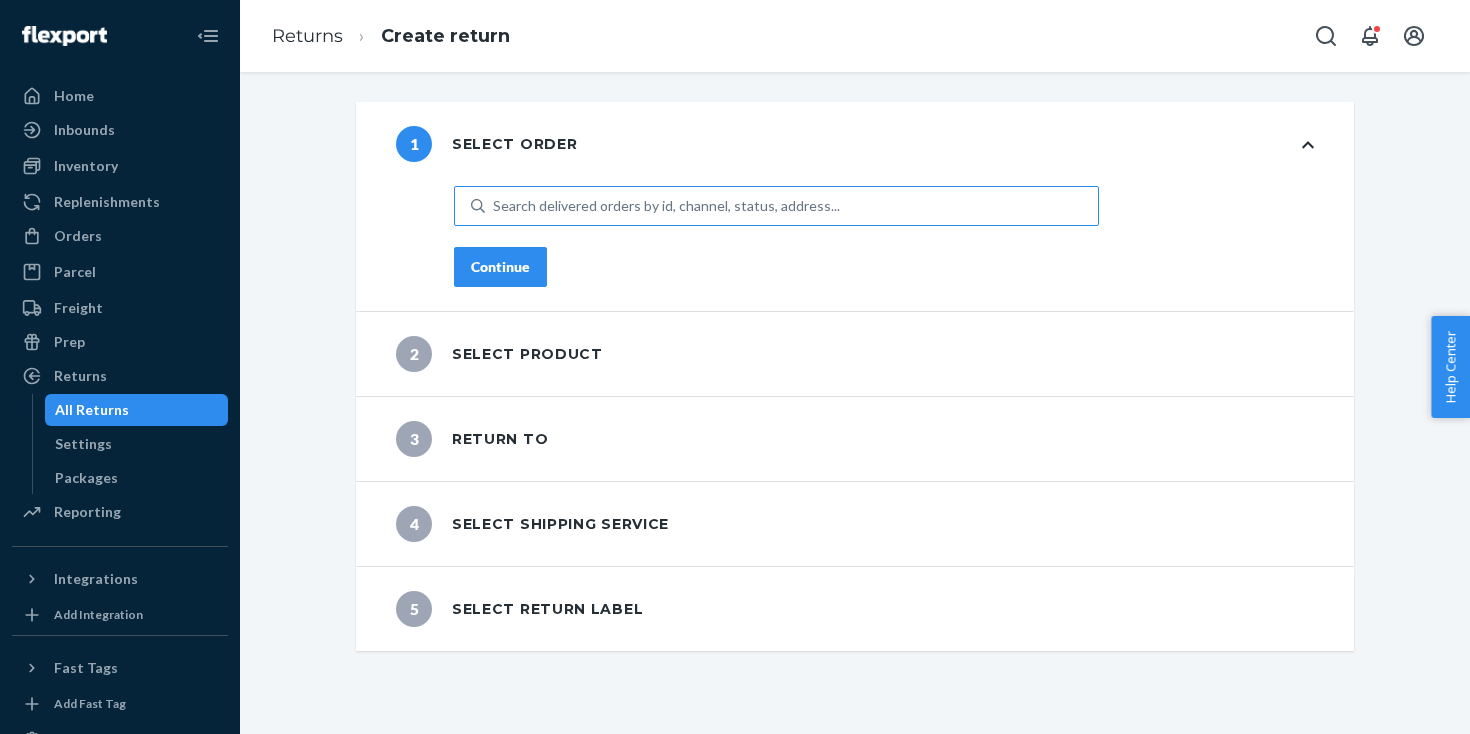 click on "Search delivered orders by id, channel, status, address..." at bounding box center (666, 206) 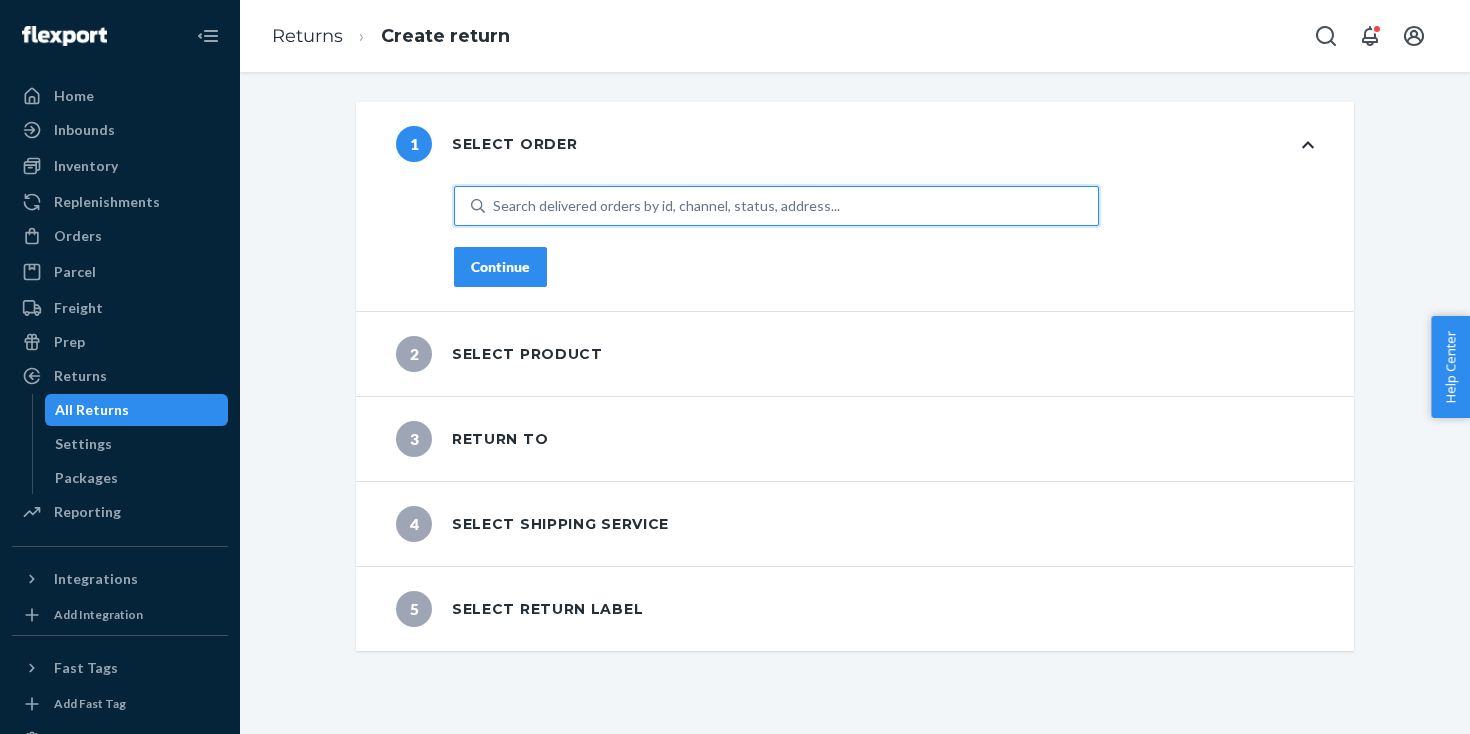 paste on "US[NUMBER]" 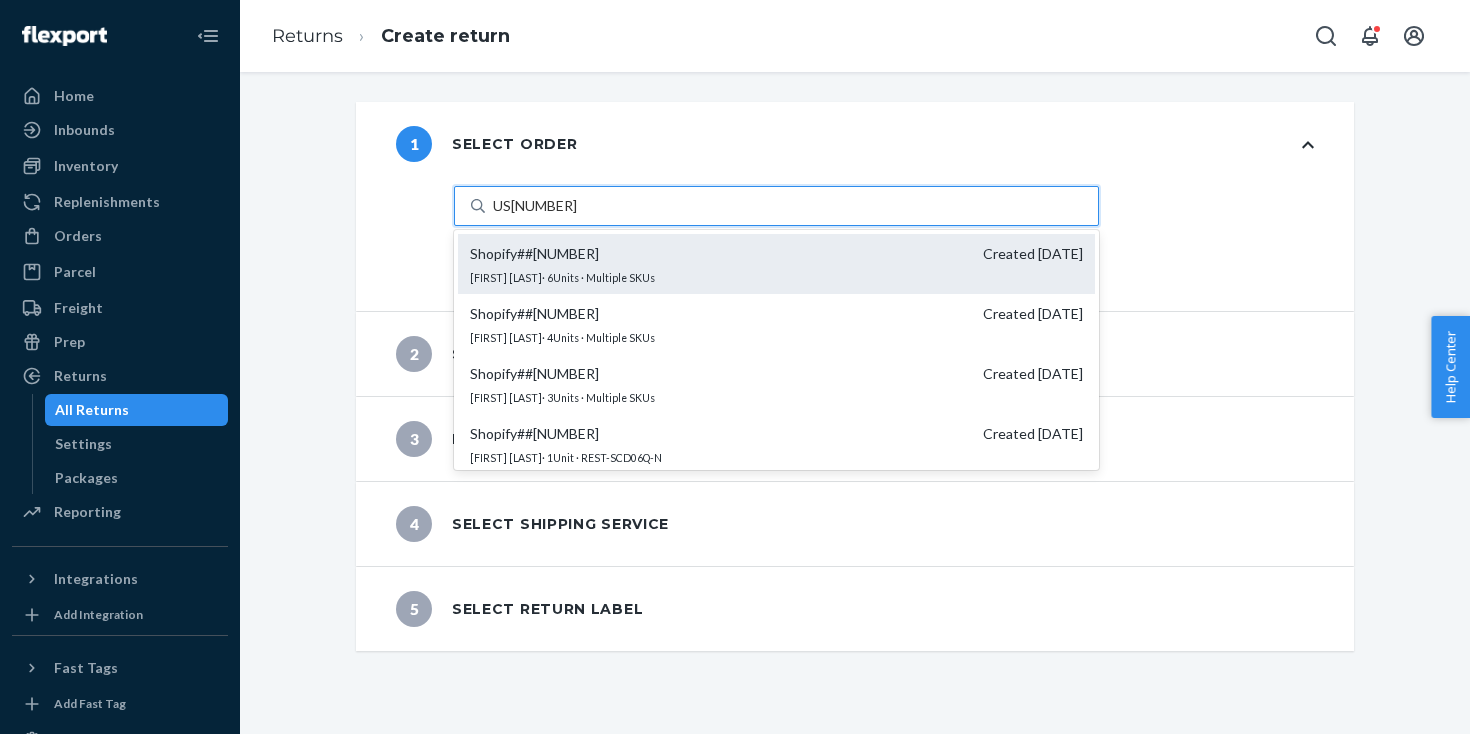 click on "Shopify  # #[NUMBER]" at bounding box center [534, 254] 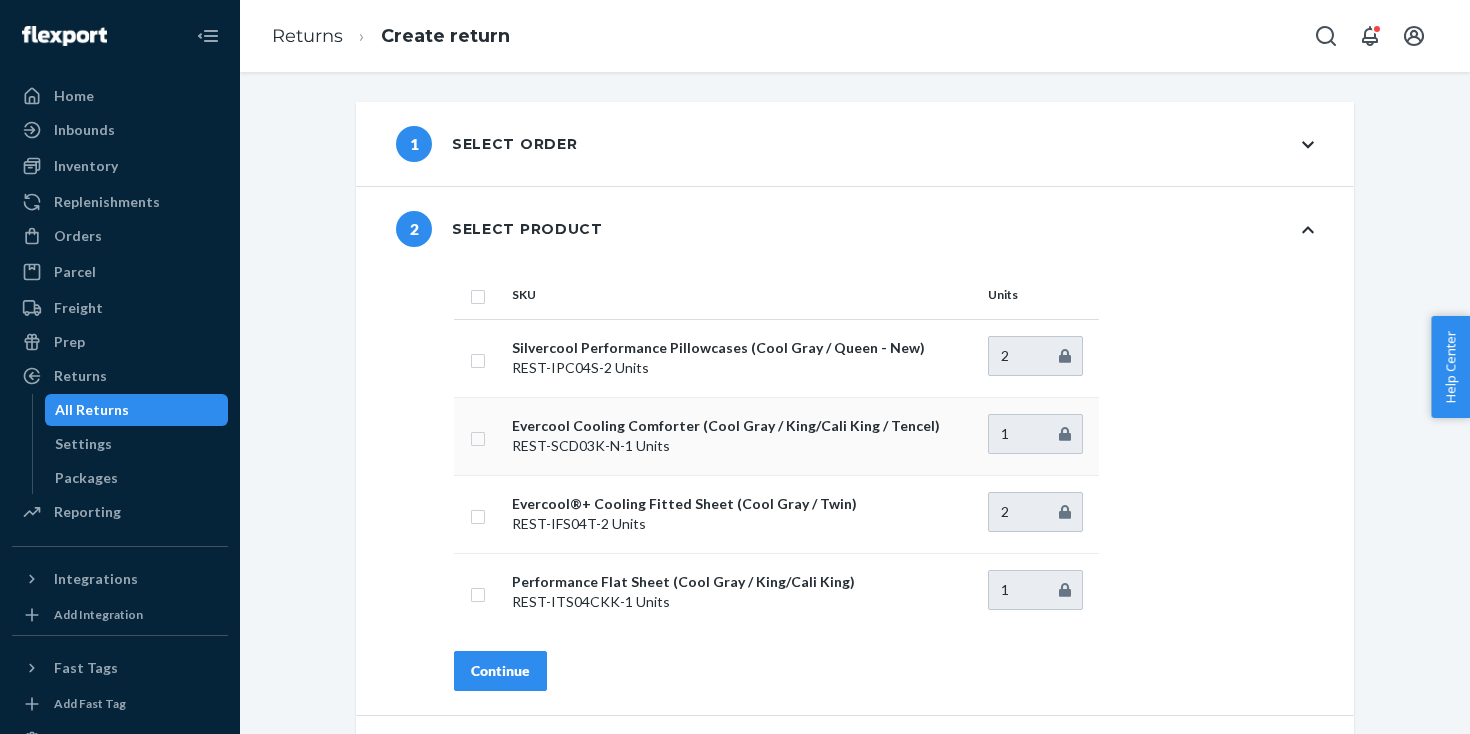 click on "Evercool Cooling Comforter (Cool Gray / King/Cali King / Tencel) REST-SCD03K-N - 1 Units" at bounding box center [742, 436] 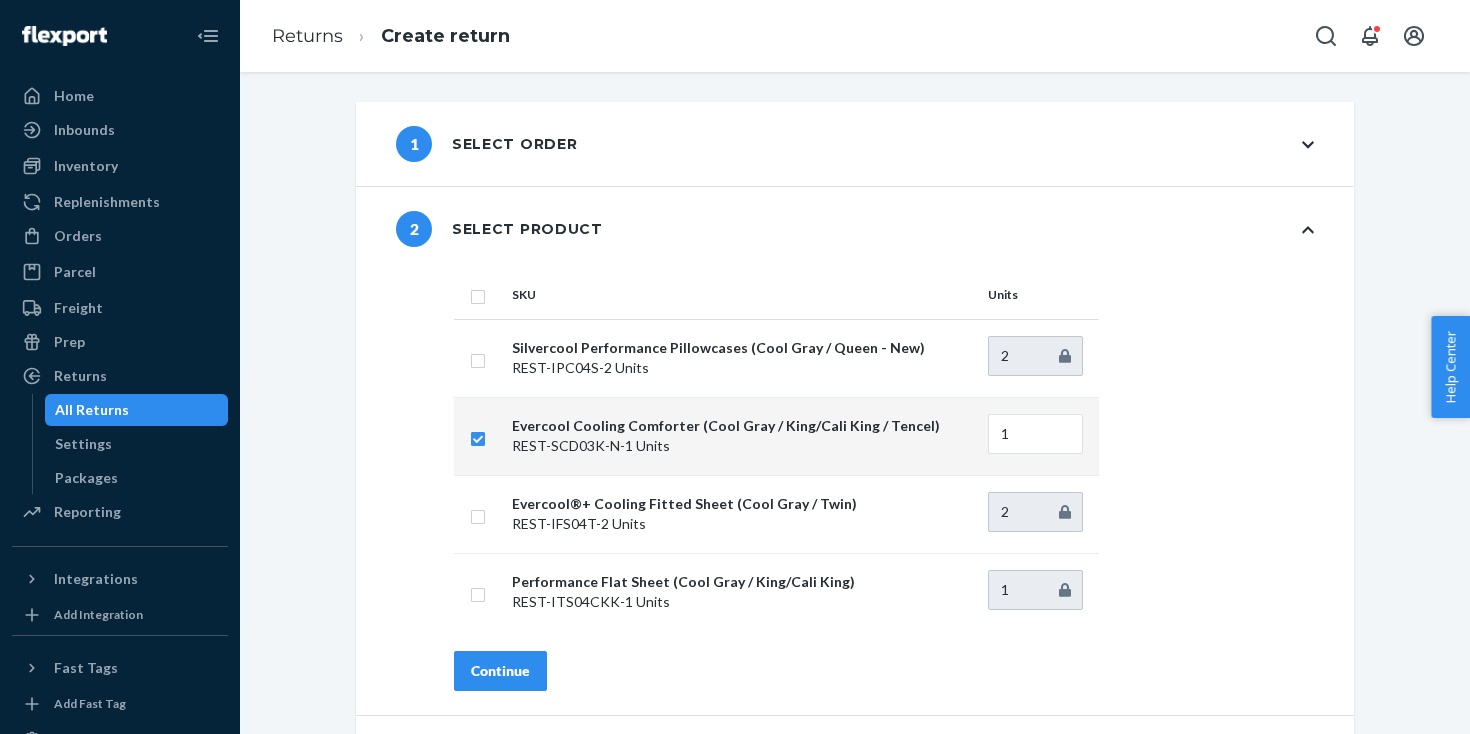 click on "Continue" at bounding box center (500, 671) 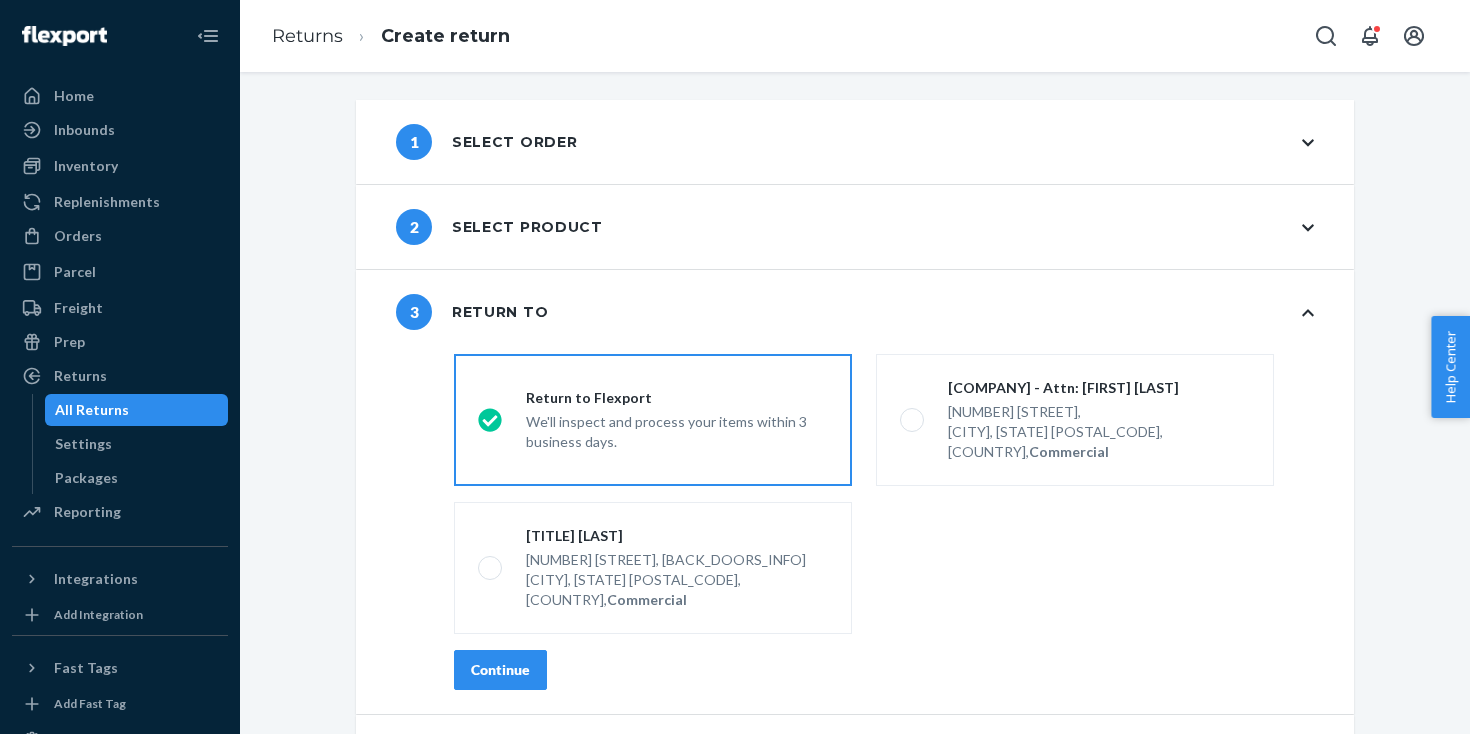 scroll, scrollTop: 4, scrollLeft: 0, axis: vertical 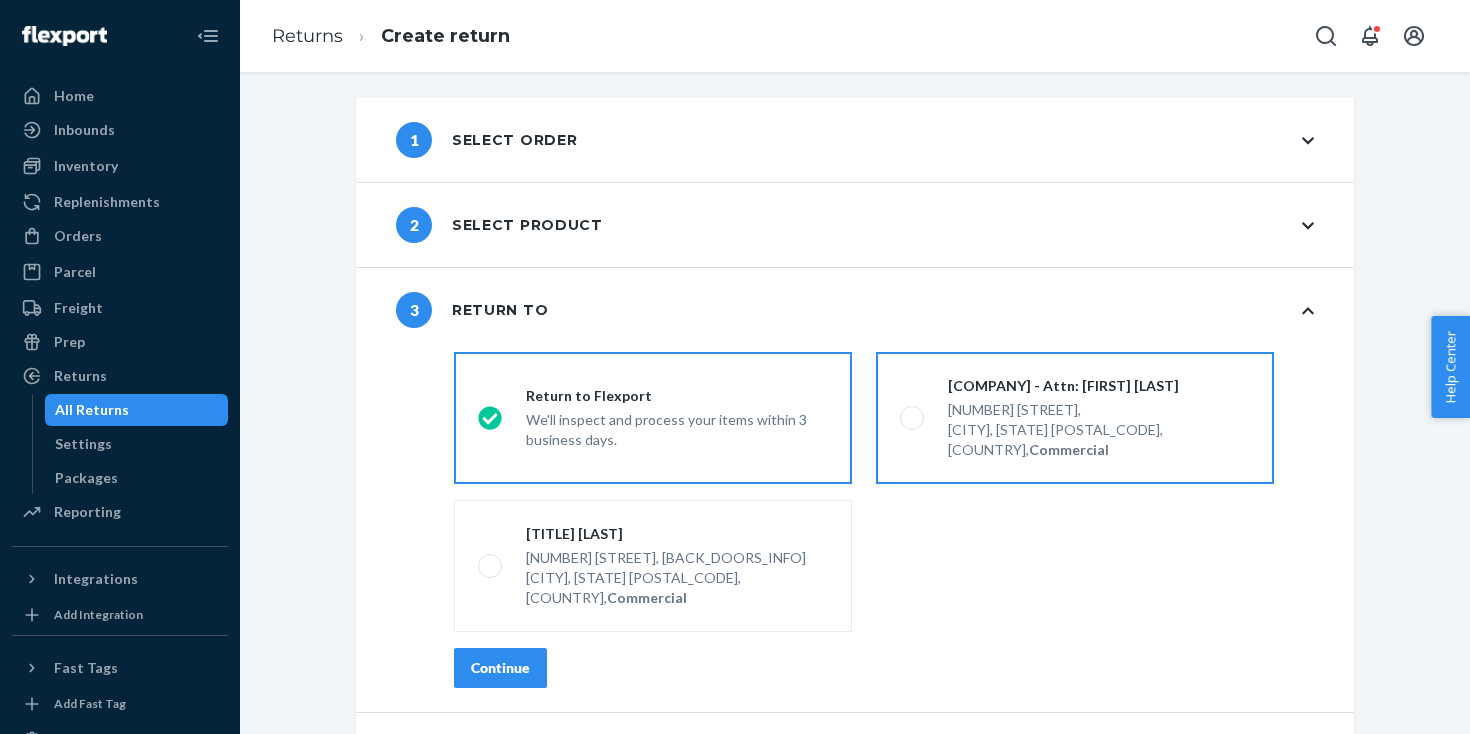 click on "[COMPANY] - Attn: [FIRST] [LAST] [NUMBER] [STREET], [CITY], [STATE] [POSTAL_CODE], [COUNTRY], [COMMERCIAL_INFO]" at bounding box center (1087, 418) 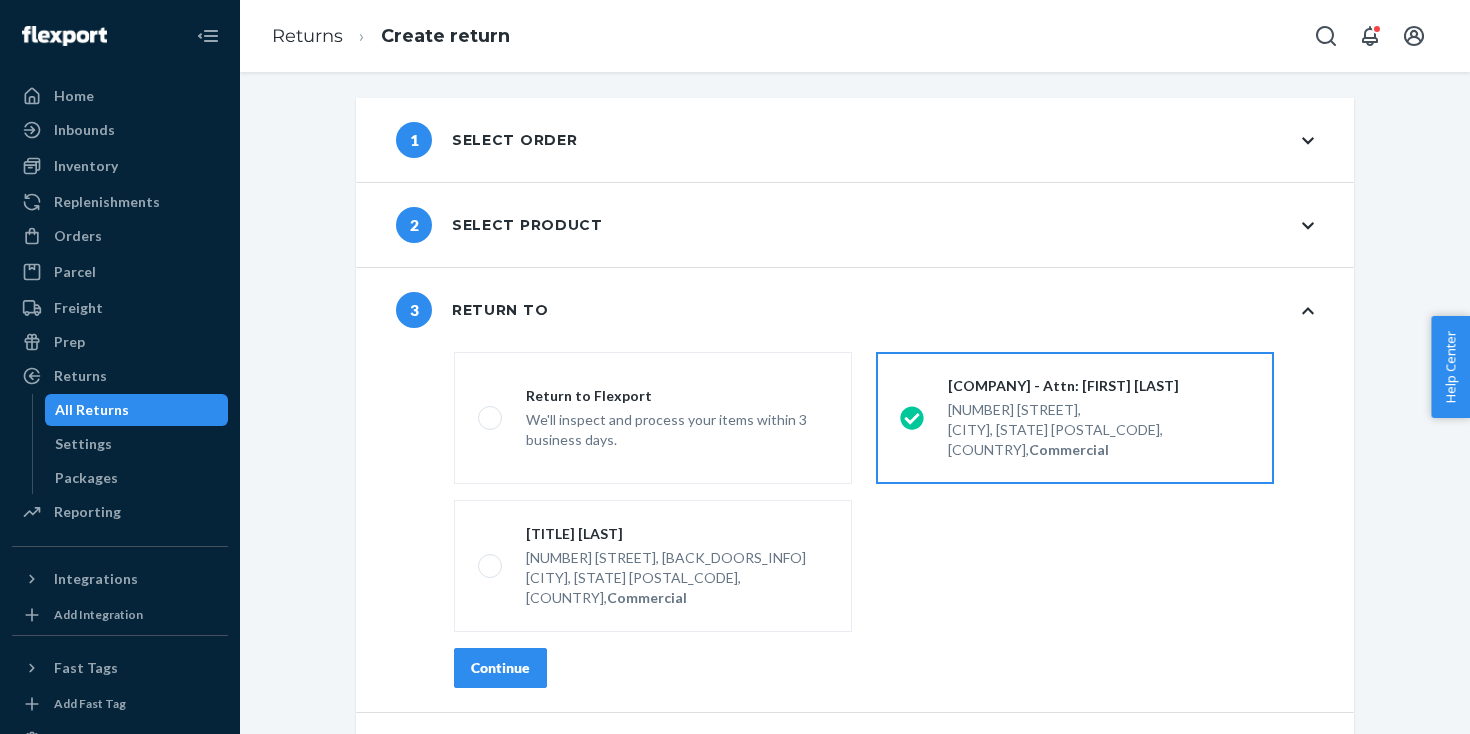 click on "Continue" at bounding box center (500, 668) 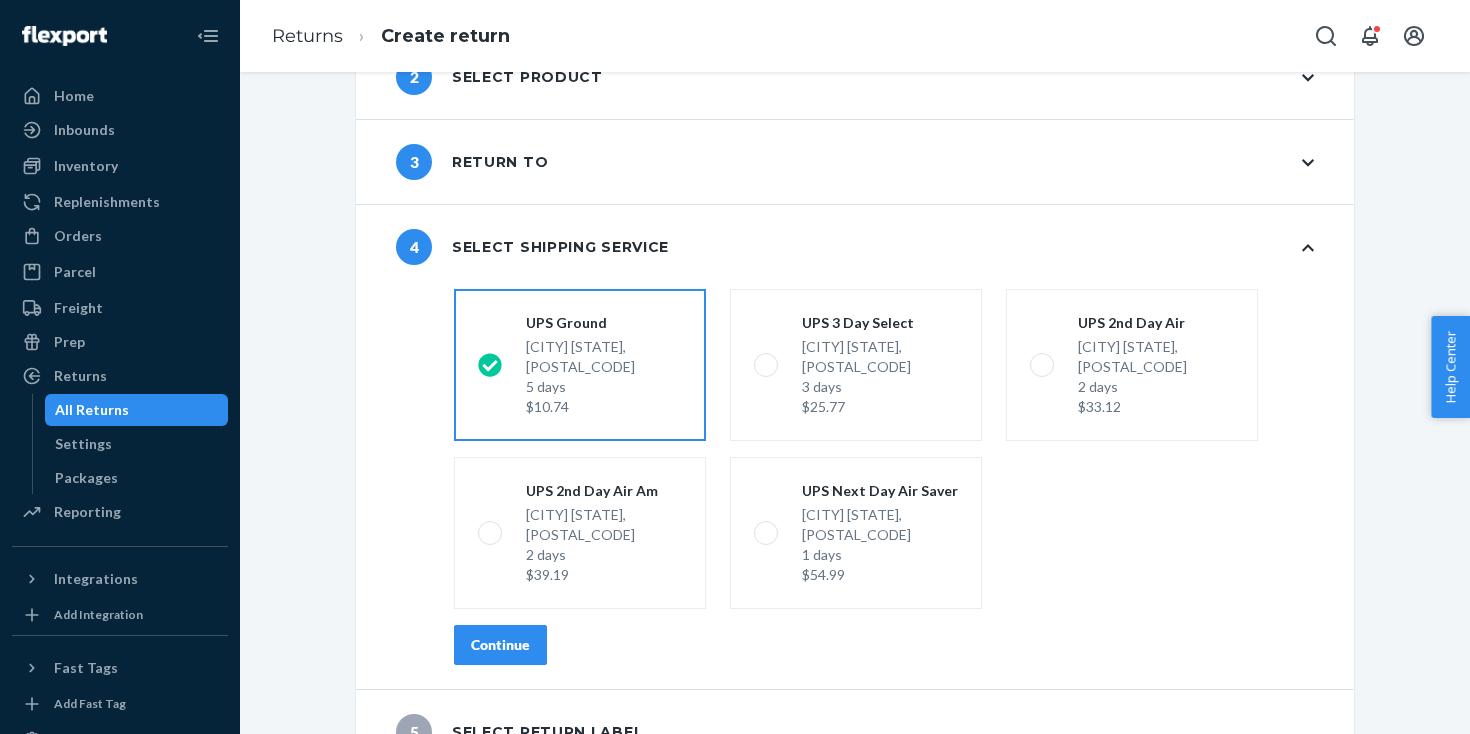 click on "Continue" at bounding box center (500, 645) 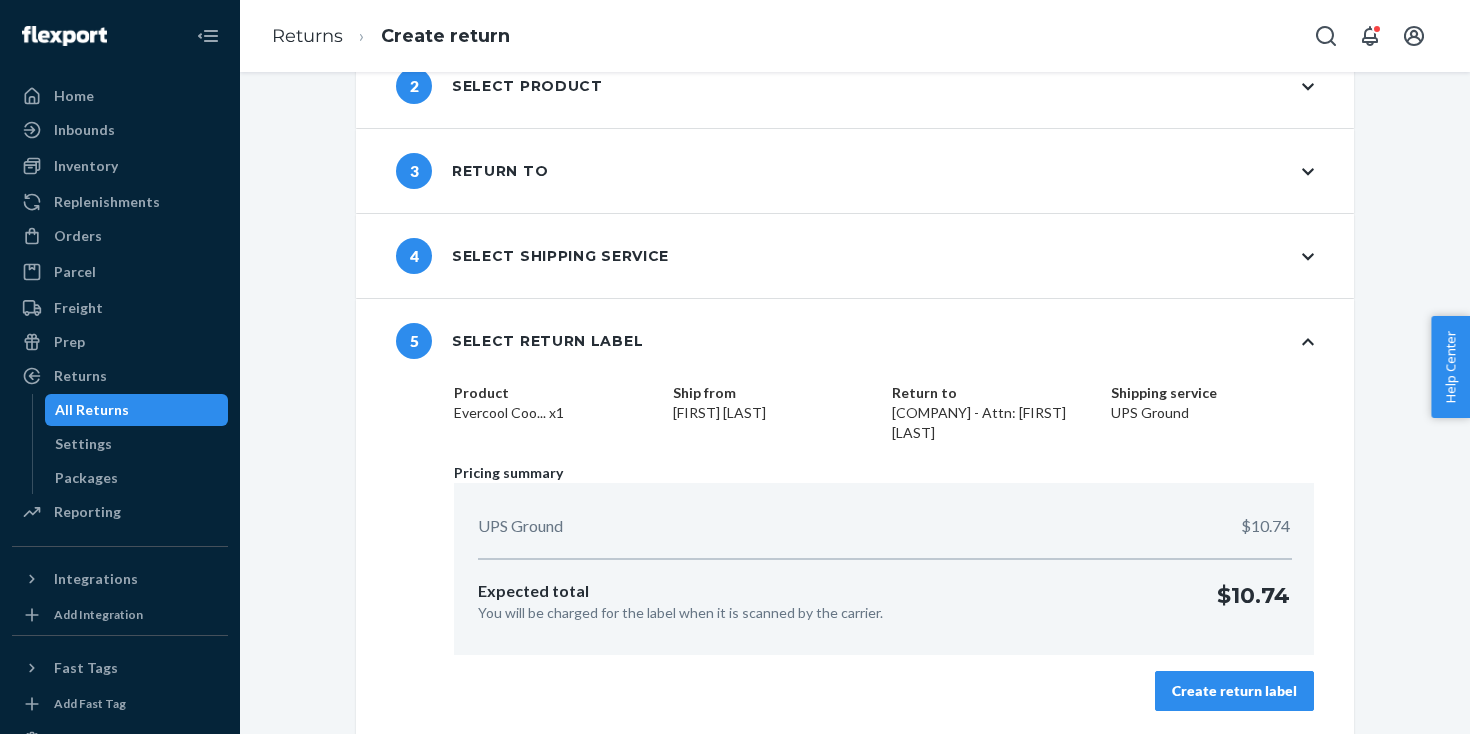 click on "Create return label" at bounding box center [1234, 691] 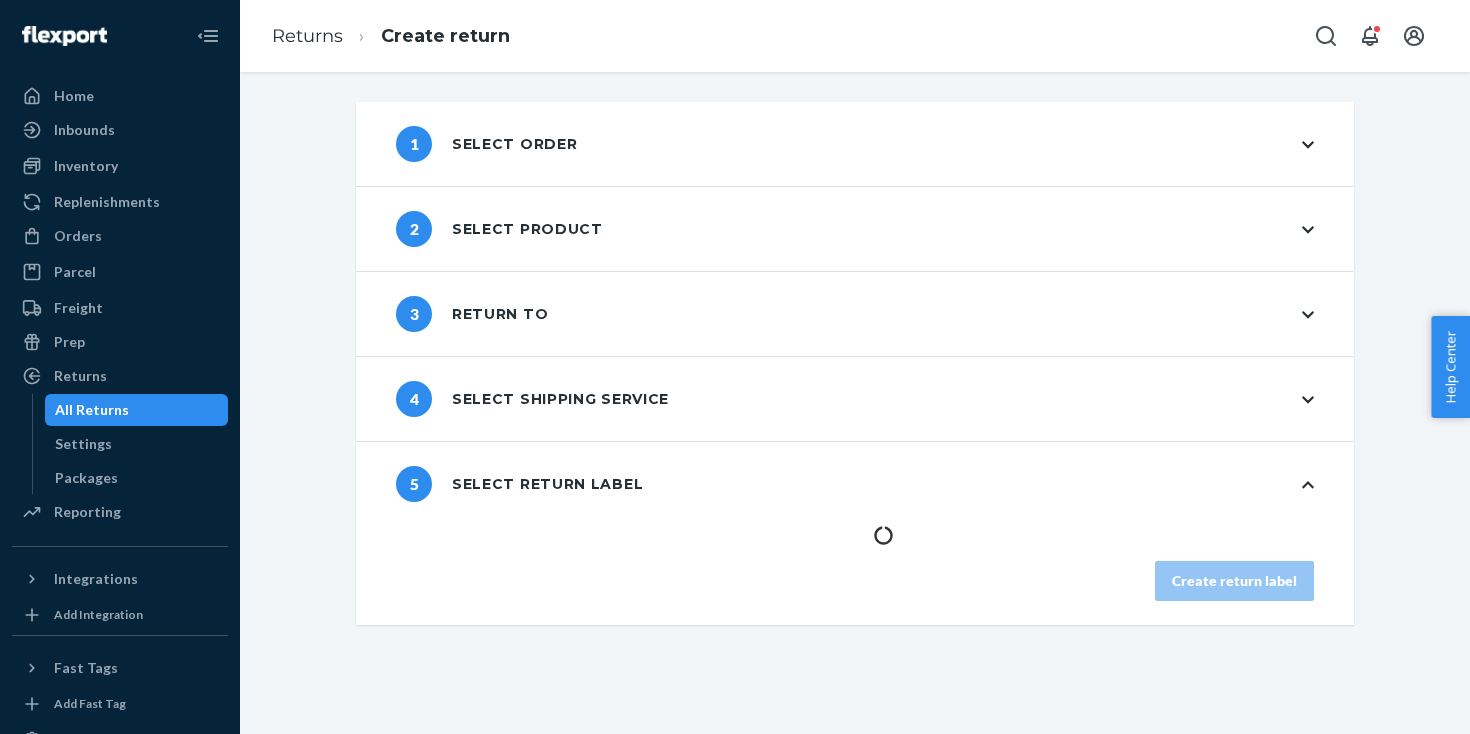 scroll, scrollTop: 0, scrollLeft: 0, axis: both 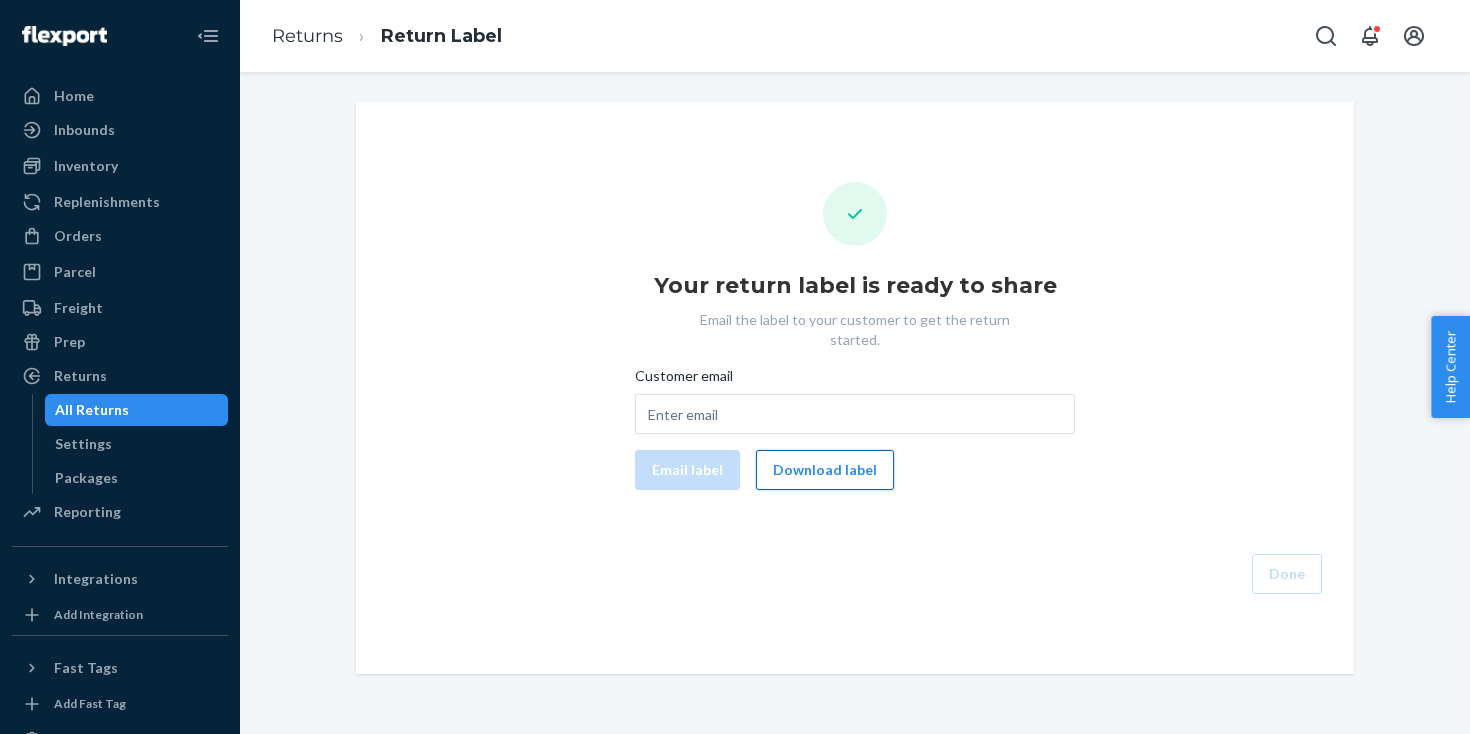 click on "Download label" at bounding box center (825, 470) 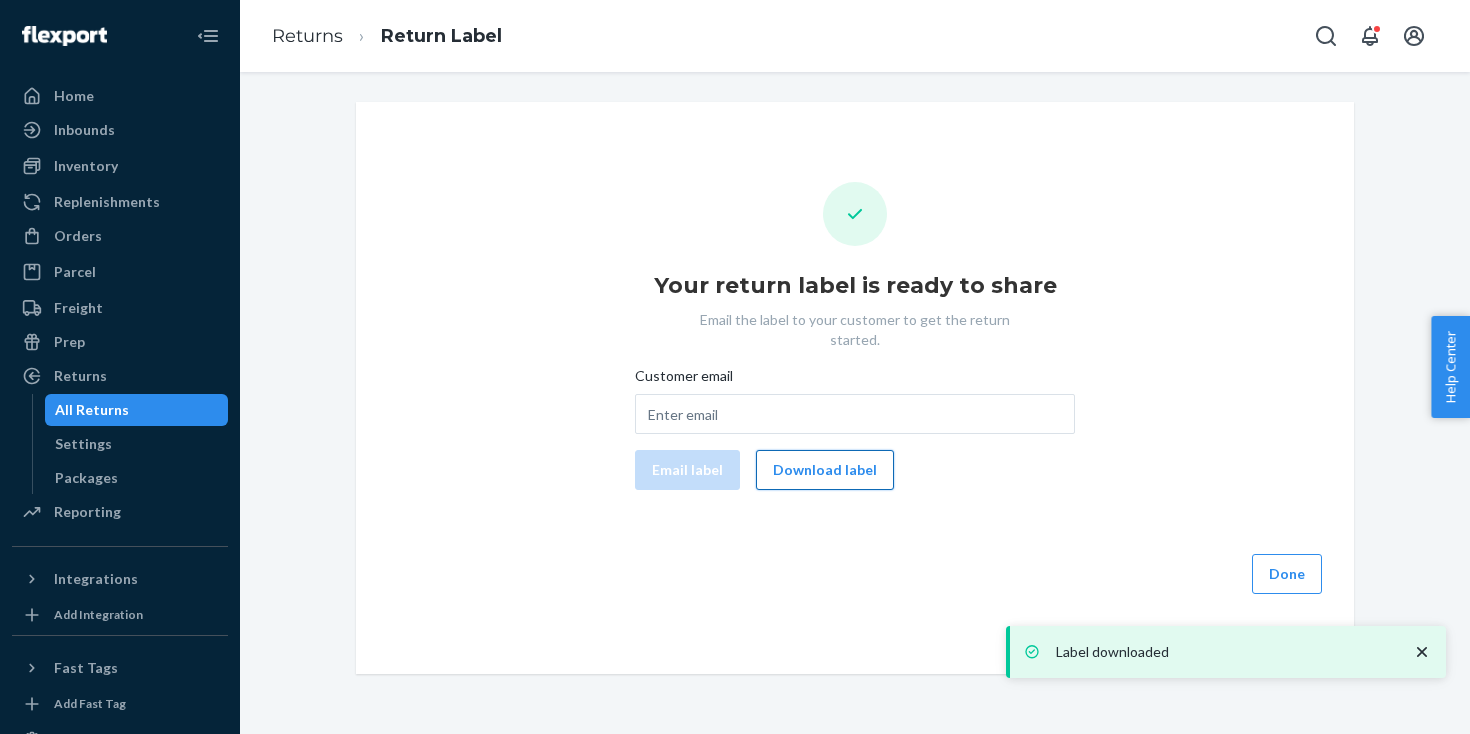 click on "Download label" at bounding box center [825, 470] 